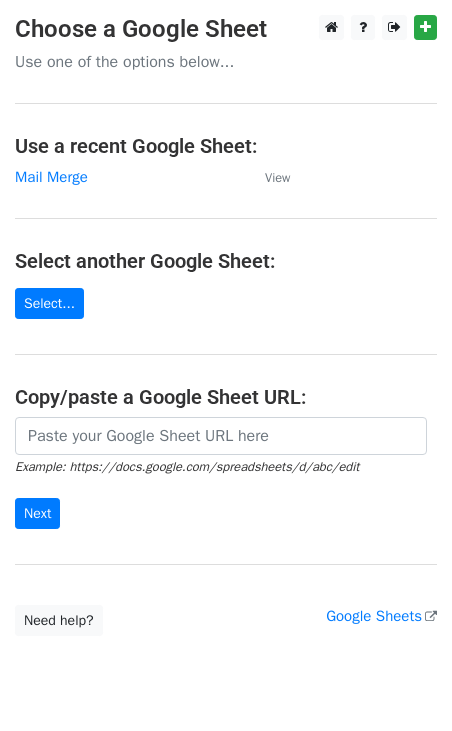 scroll, scrollTop: 0, scrollLeft: 0, axis: both 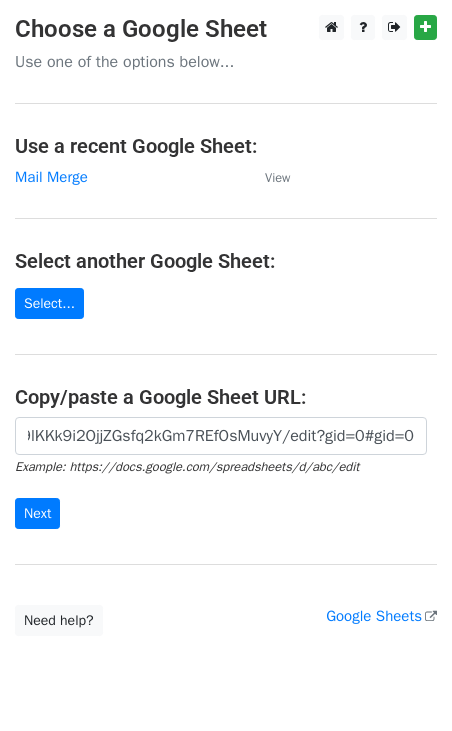 type on "https://docs.google.com/spreadsheets/d/1fnDfcOVUlm-d9lKKk9i2OjjZGsfq2kGm7REfOsMuvyY/edit?gid=0#gid=0" 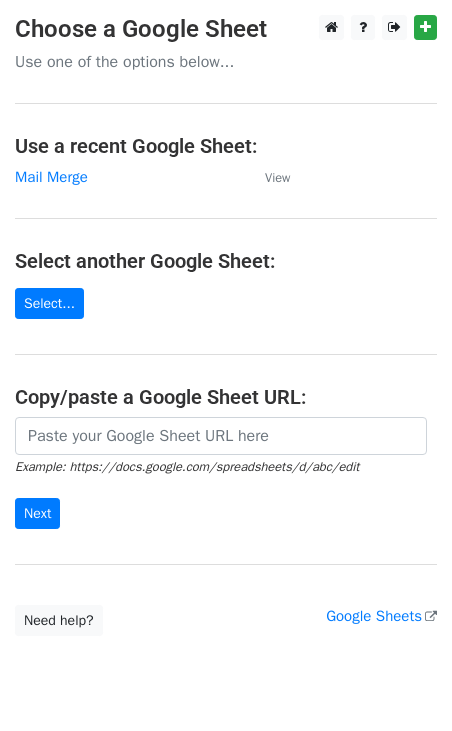 scroll, scrollTop: 0, scrollLeft: 0, axis: both 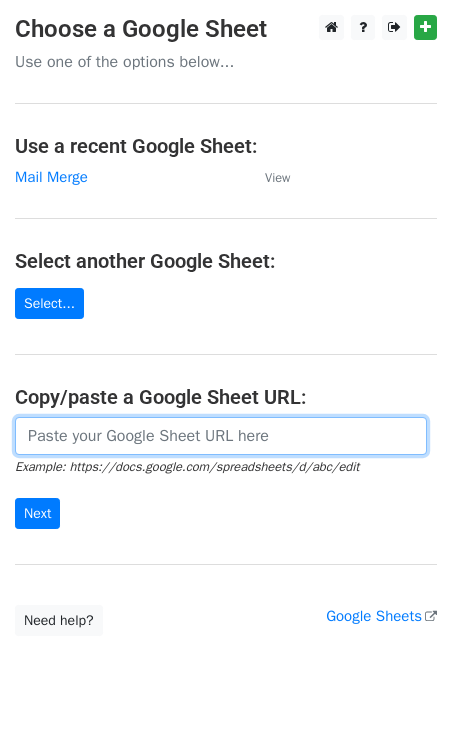 click at bounding box center [221, 436] 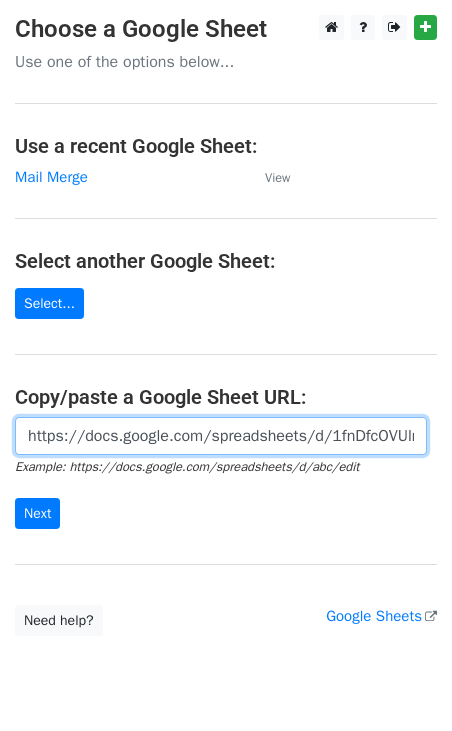 scroll, scrollTop: 0, scrollLeft: 432, axis: horizontal 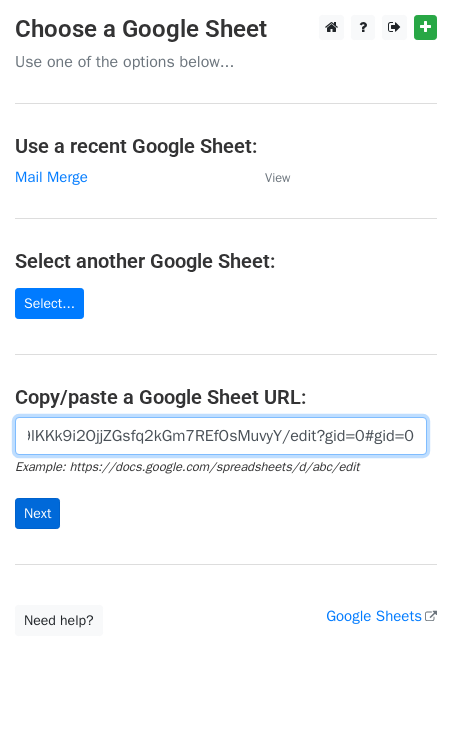 type on "https://docs.google.com/spreadsheets/d/1fnDfcOVUlm-d9lKKk9i2OjjZGsfq2kGm7REfOsMuvyY/edit?gid=0#gid=0" 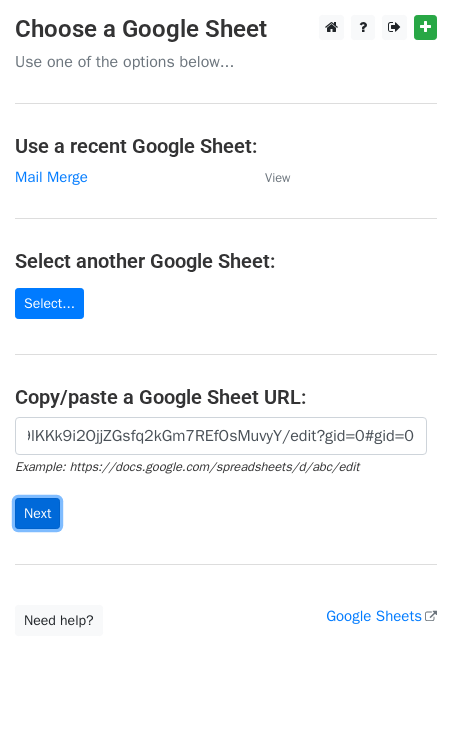 click on "Next" at bounding box center (37, 513) 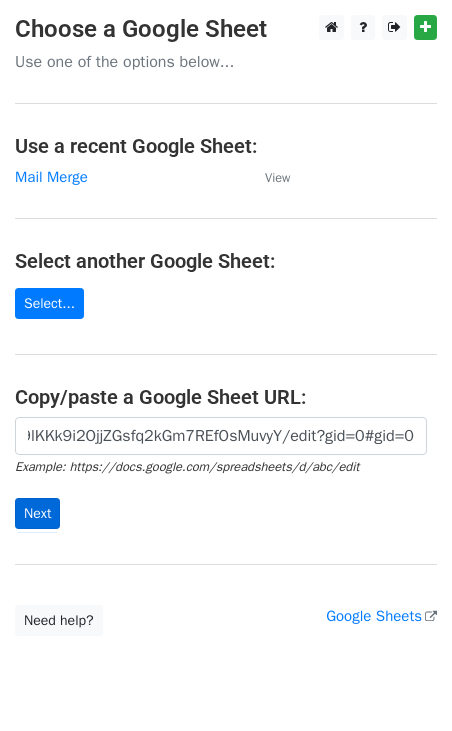 scroll, scrollTop: 0, scrollLeft: 0, axis: both 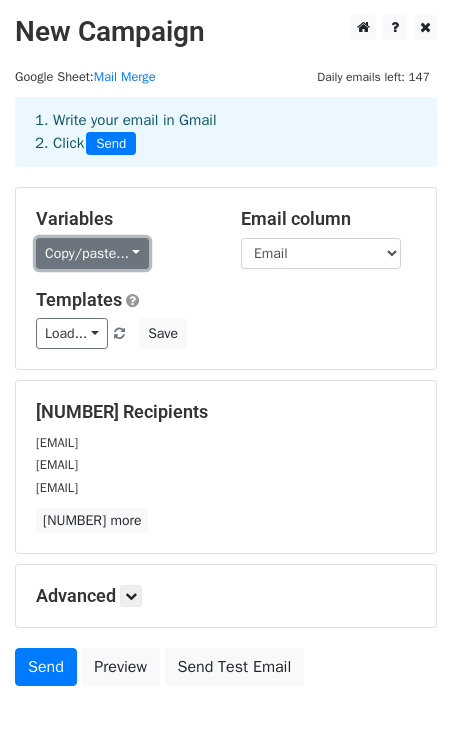 click on "Copy/paste..." at bounding box center (92, 253) 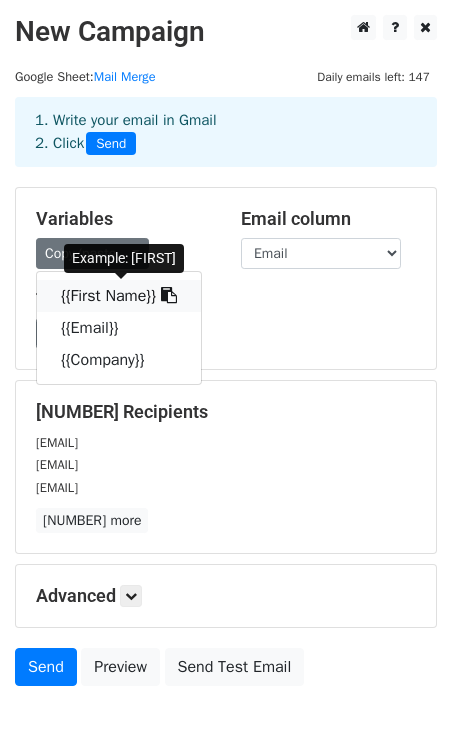 click on "{{First Name}}" at bounding box center (119, 296) 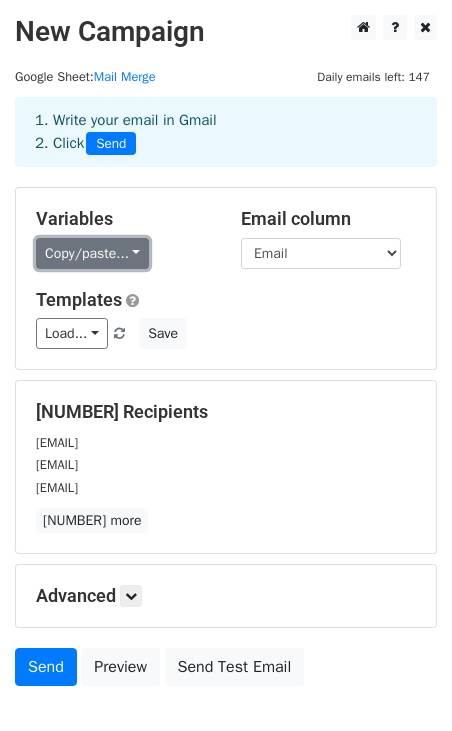 click on "Copy/paste..." at bounding box center [92, 253] 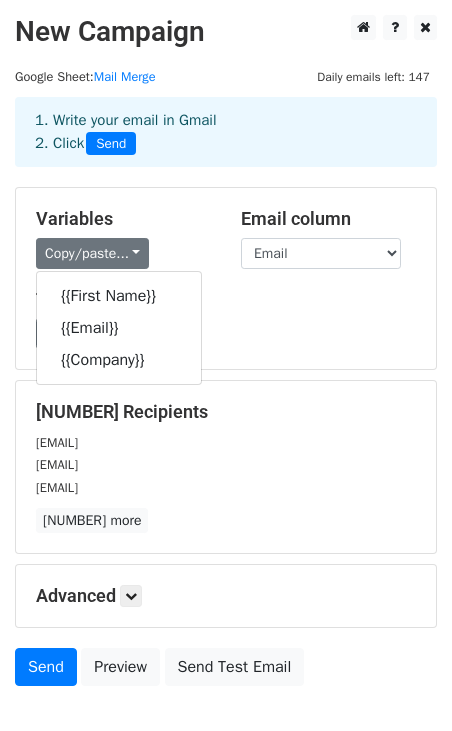 click on "Load...
Webinar Invitation
Order Confirmation
Trial Expiration Warning
Newsletter
Event Invitation
Appointment Confirmation
Customer Feedback
Product Launch
Follow-up Email
Welcome Email
Save" at bounding box center (226, 333) 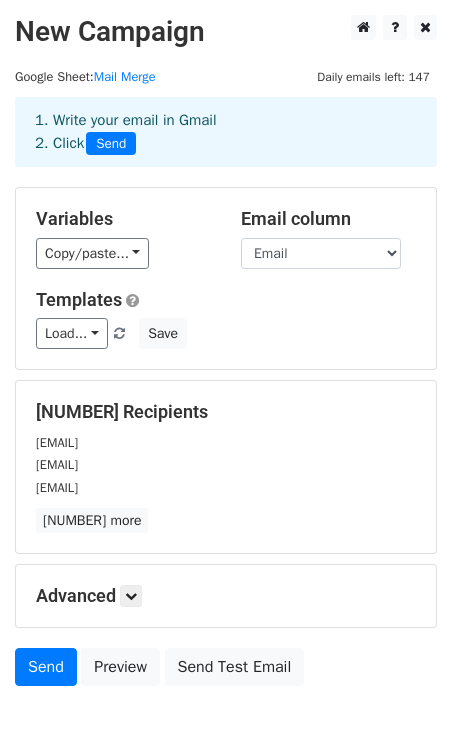 click on "Load...
Webinar Invitation
Order Confirmation
Trial Expiration Warning
Newsletter
Event Invitation
Appointment Confirmation
Customer Feedback
Product Launch
Follow-up Email
Welcome Email
Save" at bounding box center (226, 333) 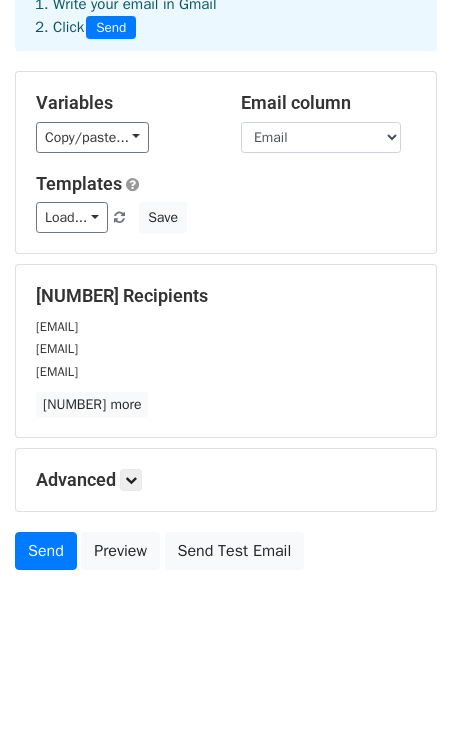 scroll, scrollTop: 124, scrollLeft: 0, axis: vertical 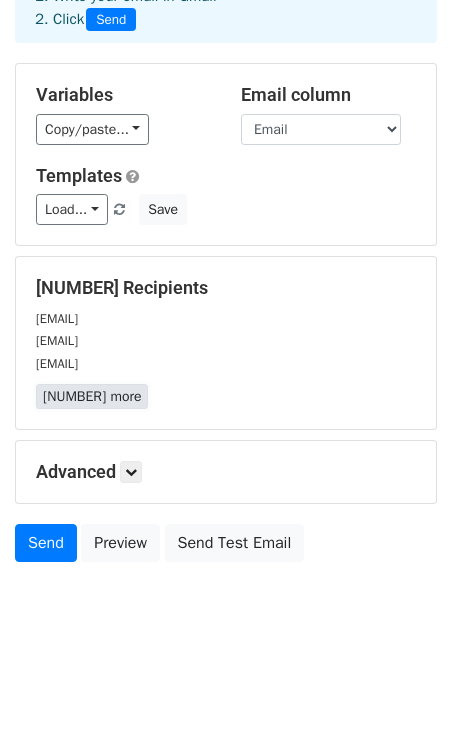 click on "[NUMBER] more" at bounding box center (92, 396) 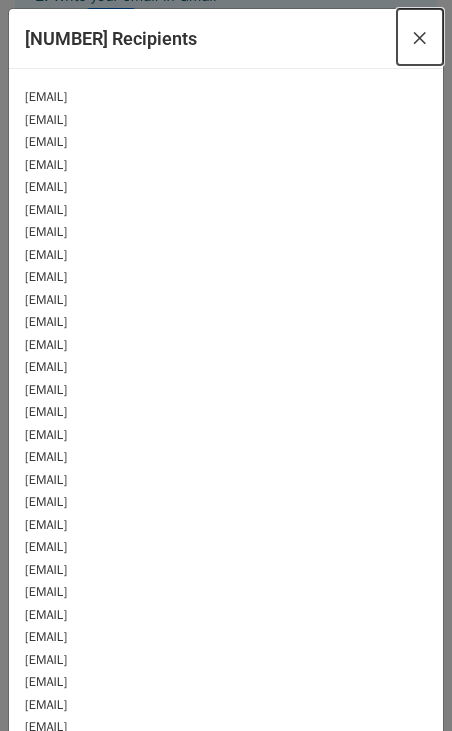 click on "×" at bounding box center (420, 37) 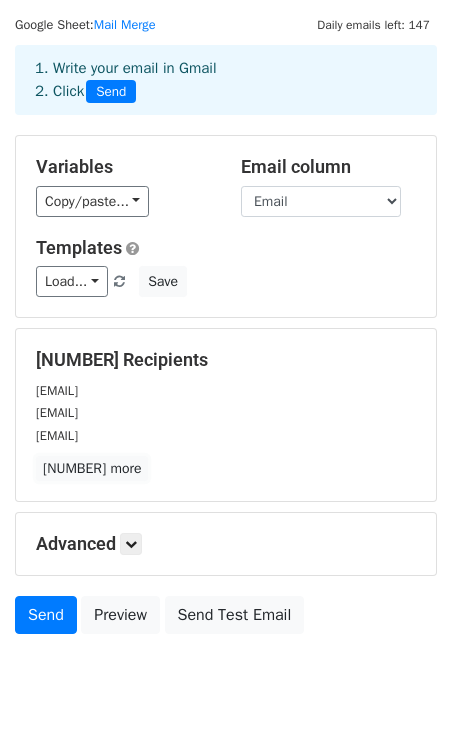 scroll, scrollTop: 0, scrollLeft: 0, axis: both 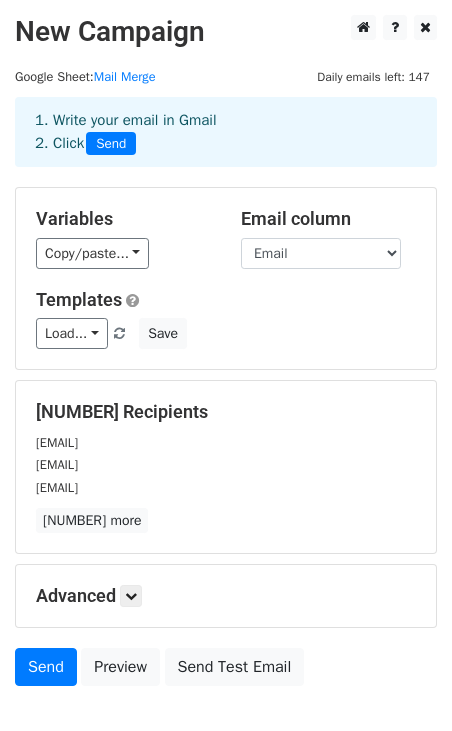 click on "Advanced" at bounding box center (226, 596) 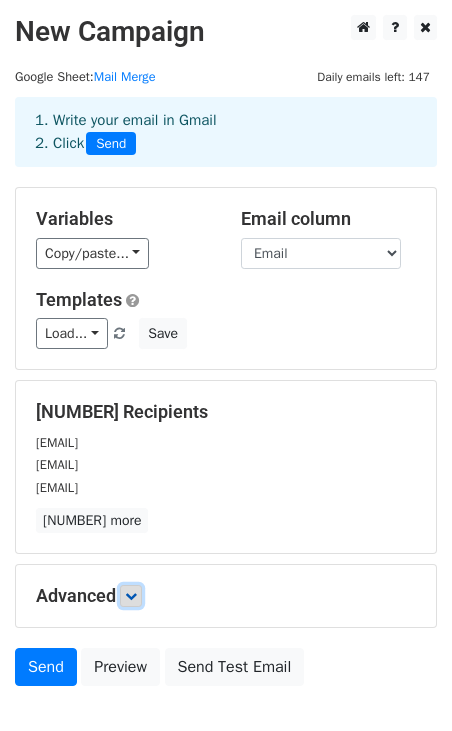 click at bounding box center [131, 596] 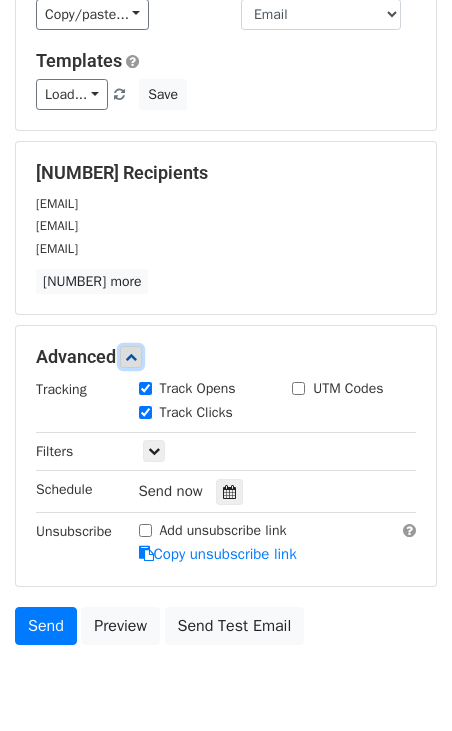 scroll, scrollTop: 321, scrollLeft: 0, axis: vertical 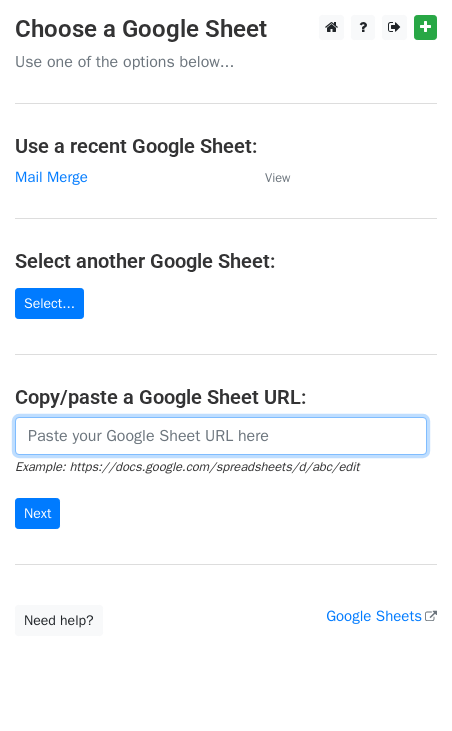click at bounding box center [221, 436] 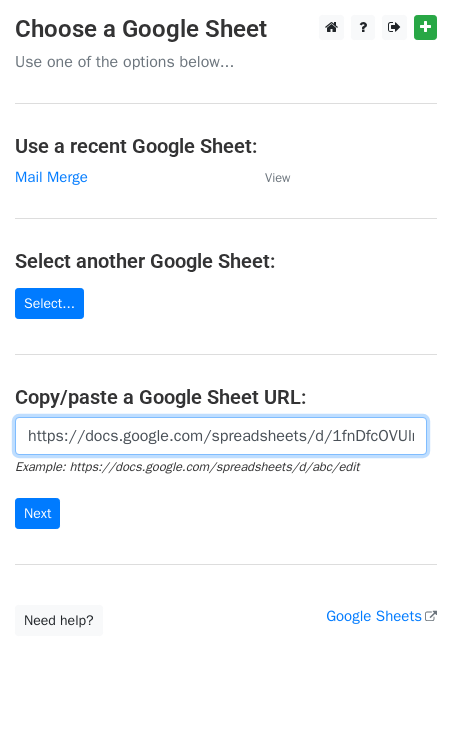 scroll, scrollTop: 0, scrollLeft: 432, axis: horizontal 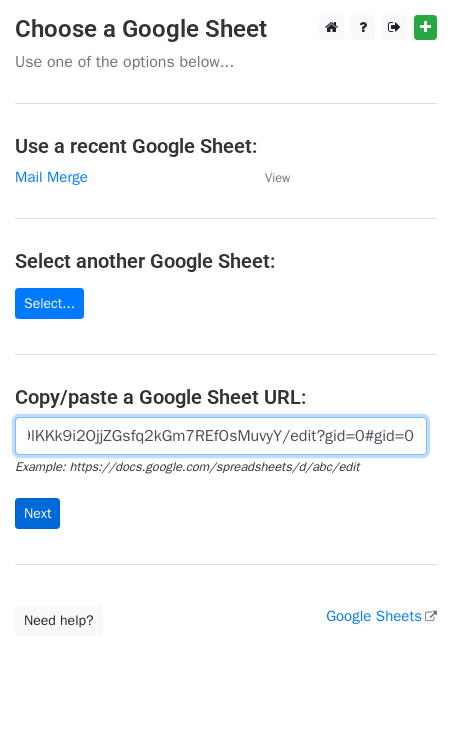 type on "https://docs.google.com/spreadsheets/d/1fnDfcOVUlm-d9lKKk9i2OjjZGsfq2kGm7REfOsMuvyY/edit?gid=0#gid=0" 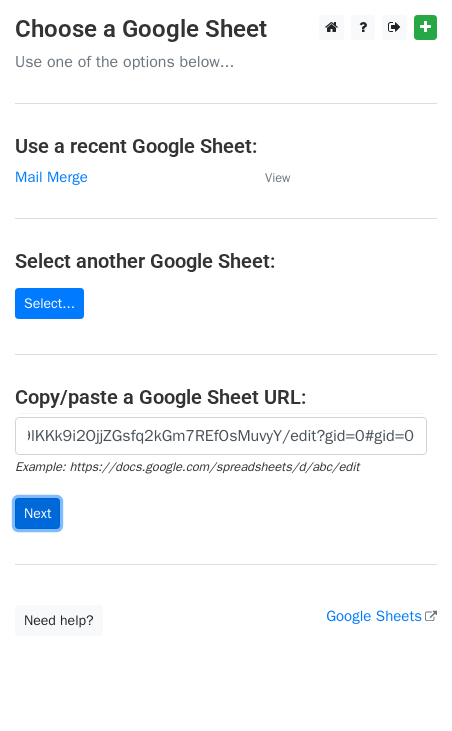 click on "Next" at bounding box center [37, 513] 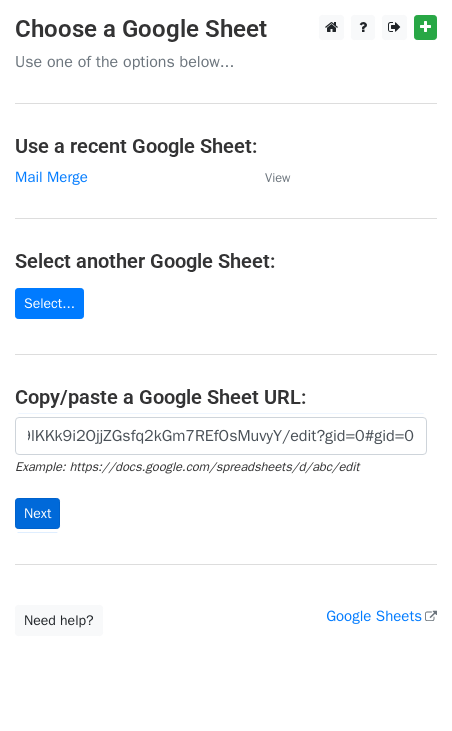 scroll, scrollTop: 0, scrollLeft: 0, axis: both 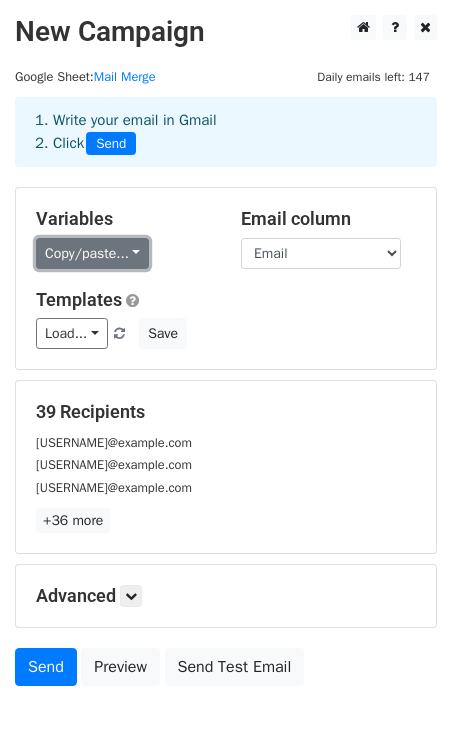 click on "Copy/paste..." at bounding box center (92, 253) 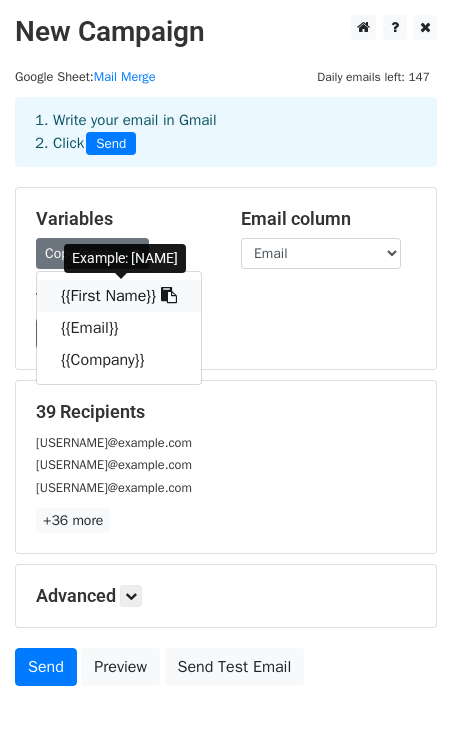 click on "{{First Name}}" at bounding box center [119, 296] 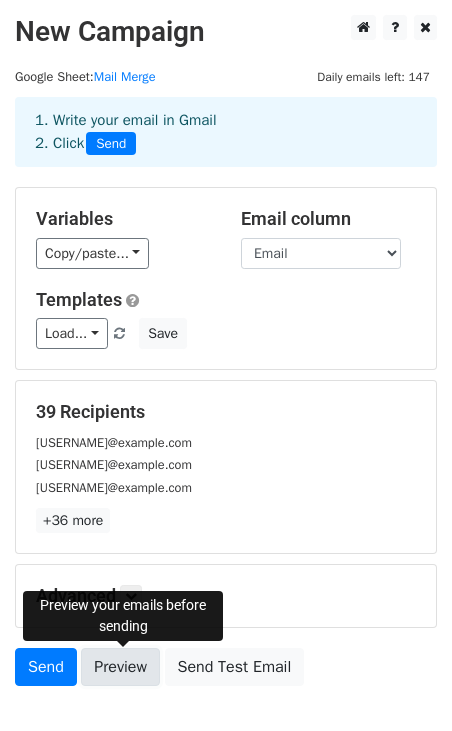 click on "Preview" at bounding box center [120, 667] 